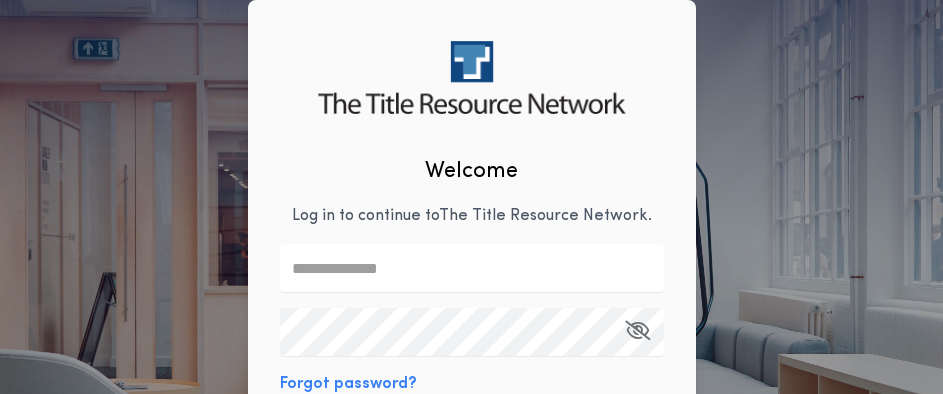 scroll, scrollTop: 0, scrollLeft: 0, axis: both 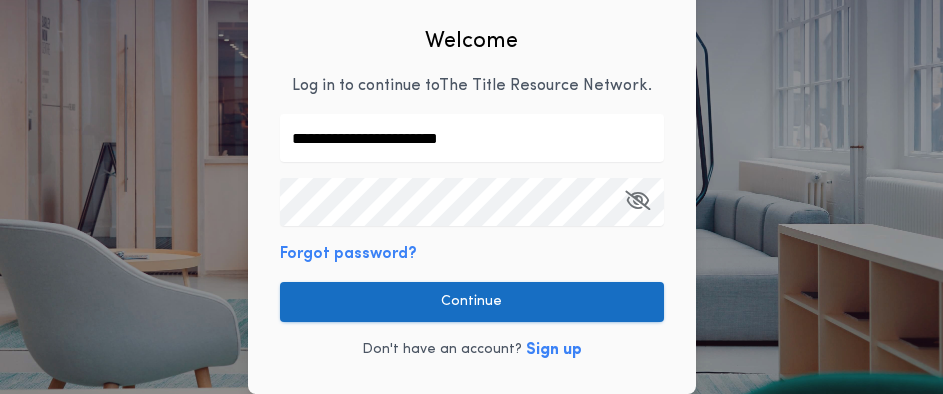 click on "Continue" at bounding box center (472, 302) 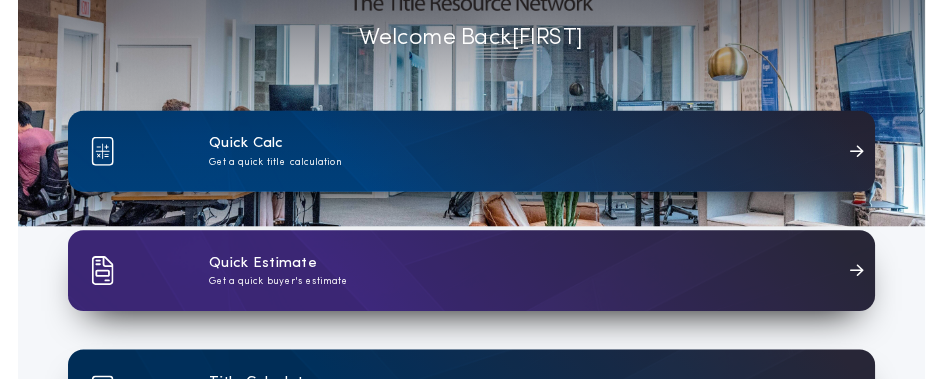scroll, scrollTop: 0, scrollLeft: 0, axis: both 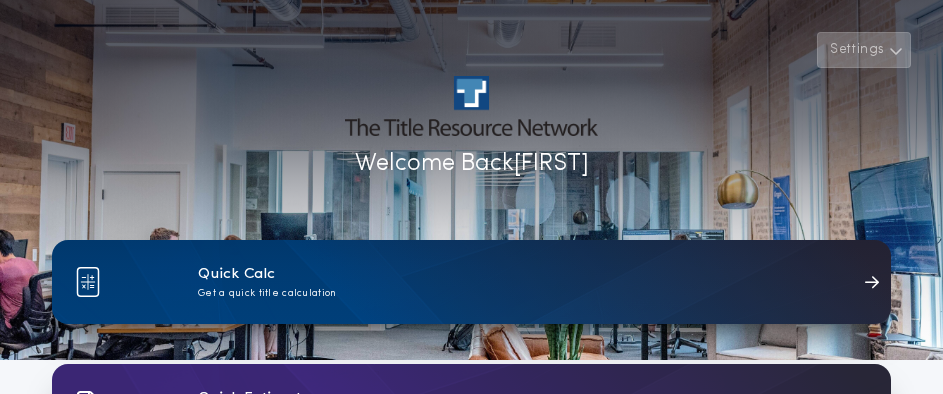 click on "Settings" at bounding box center (864, 50) 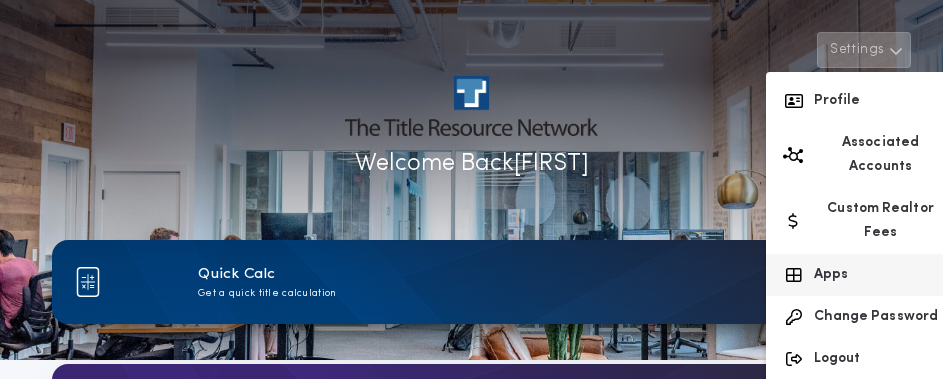 click on "Apps" at bounding box center [865, 275] 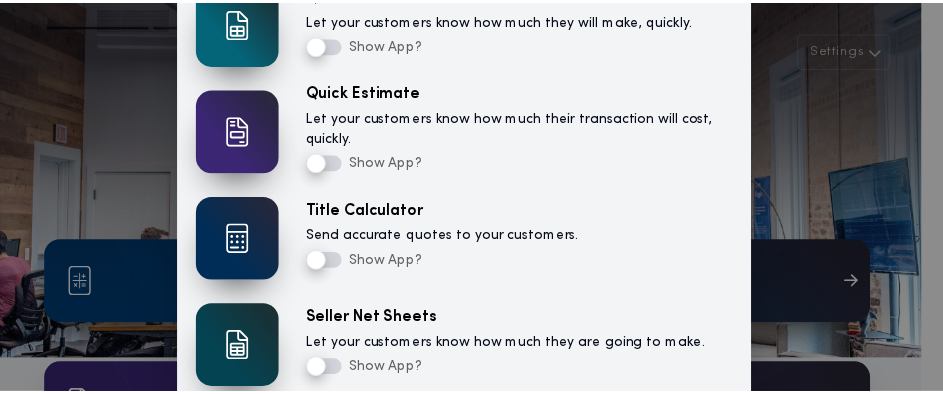 scroll, scrollTop: 0, scrollLeft: 0, axis: both 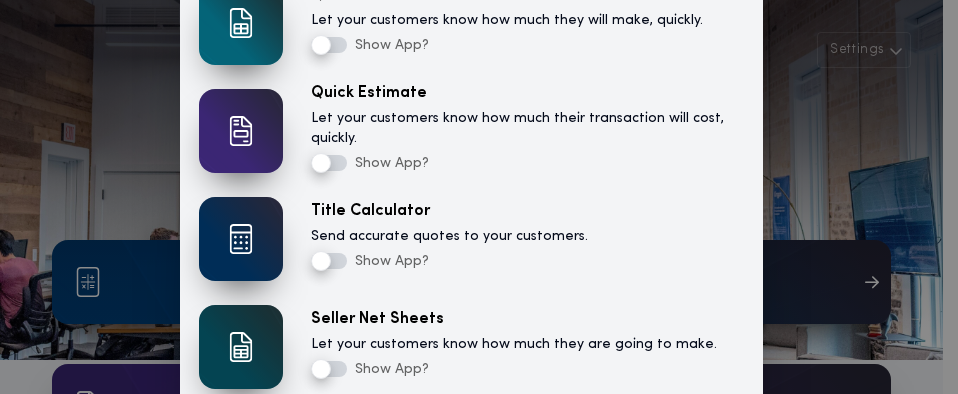 click on "Configure Your Apps Quick Calc Create a quick calculation for your customers.   Show App? Quick Net Sheet Let your customers know how much they will make, quickly.   Show App? Quick Estimate Let your customers know how much their transaction will cost, quickly.   Show App? Title Calculator Send accurate quotes to your customers.   Show App? Seller Net Sheets Let your customers know how much they are going to make.   Show App? Buyers Estimate Let your customers know how much their transaction will cost.   Show App? Cancel Update" at bounding box center (479, 197) 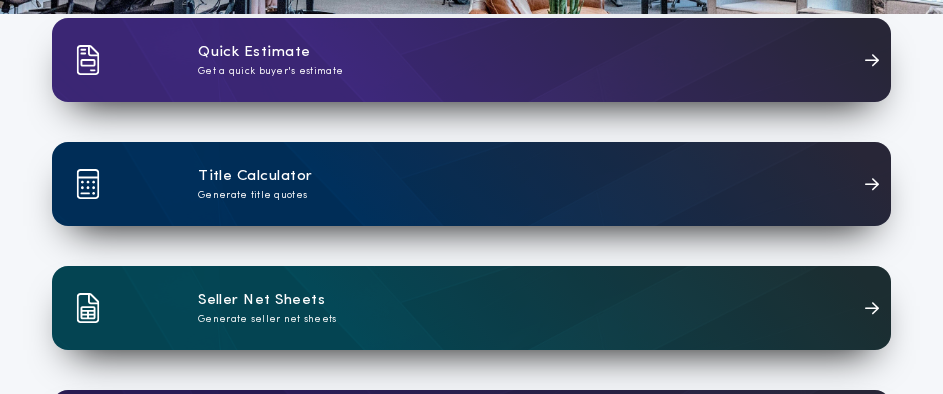 scroll, scrollTop: 500, scrollLeft: 0, axis: vertical 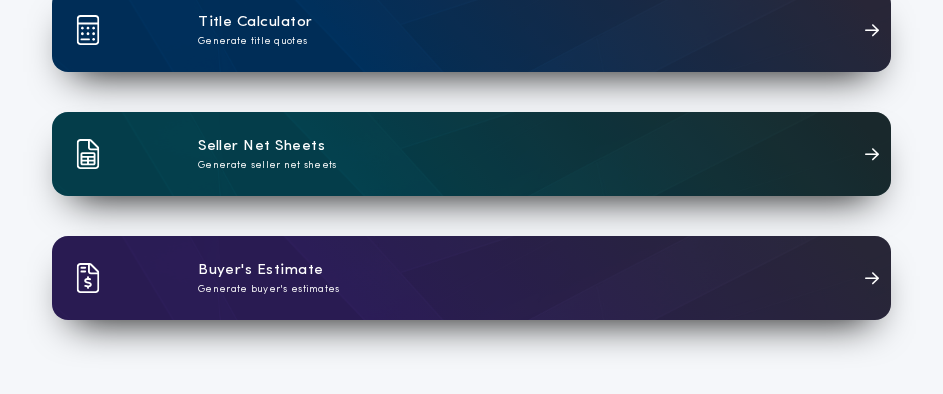 click on "Seller Net Sheets Generate seller net sheets" at bounding box center [471, 154] 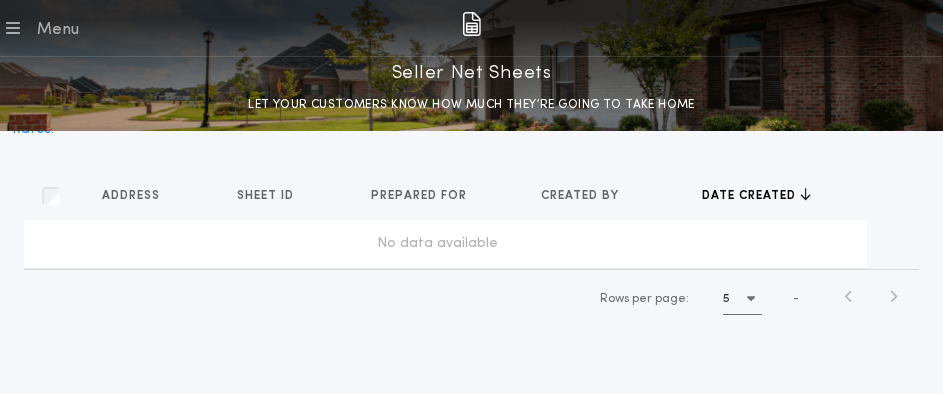 scroll, scrollTop: 0, scrollLeft: 0, axis: both 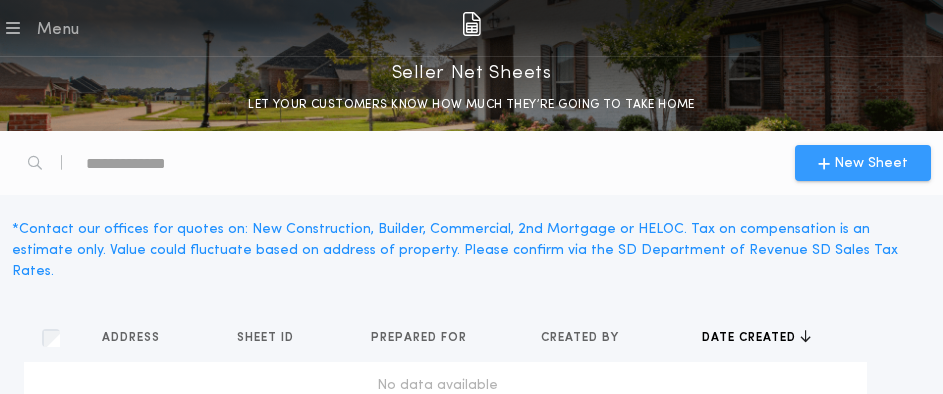 click at bounding box center (824, 163) 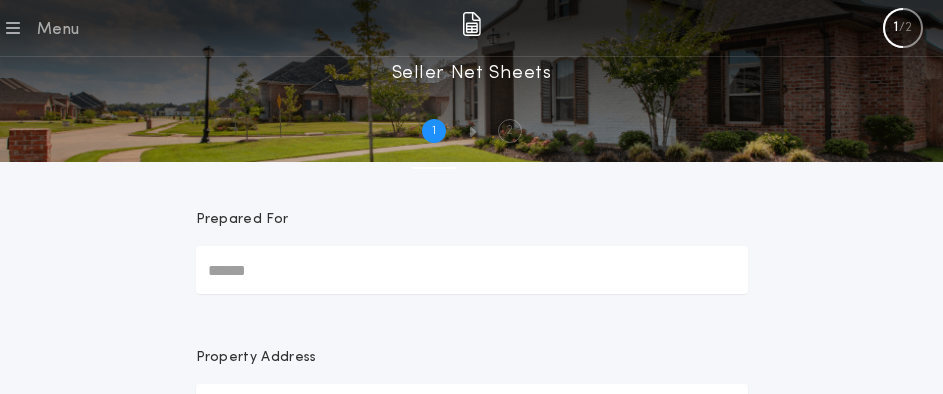 click on "Prepared For" at bounding box center (472, 270) 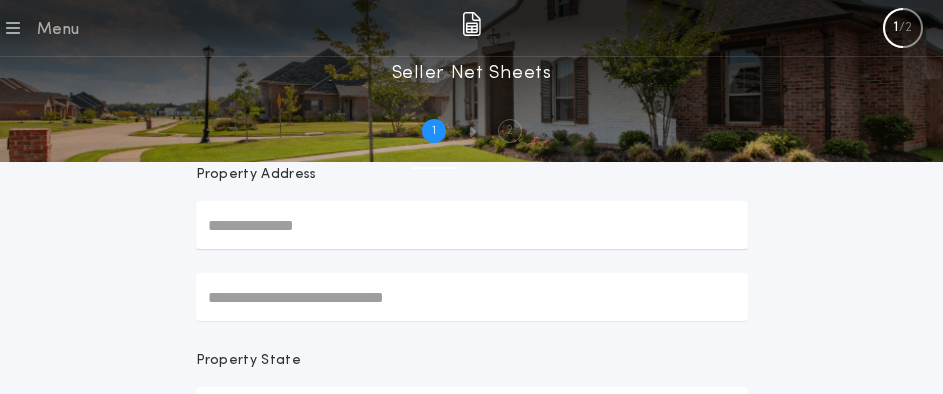 scroll, scrollTop: 200, scrollLeft: 0, axis: vertical 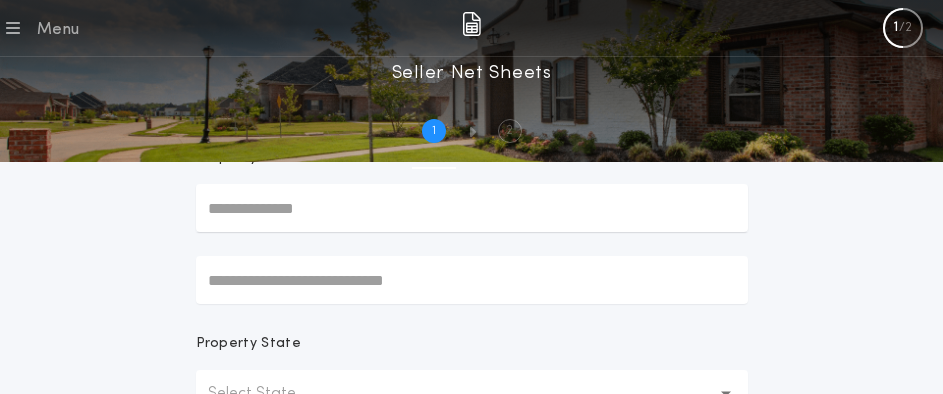 type on "*****" 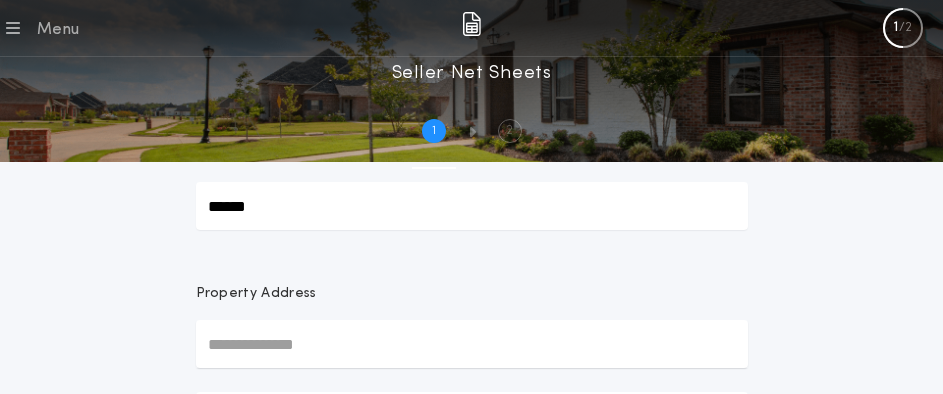 scroll, scrollTop: 100, scrollLeft: 0, axis: vertical 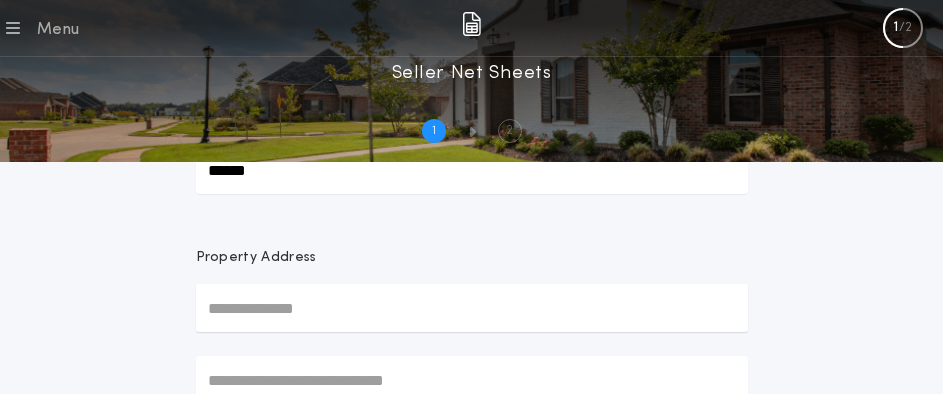 click at bounding box center (472, 308) 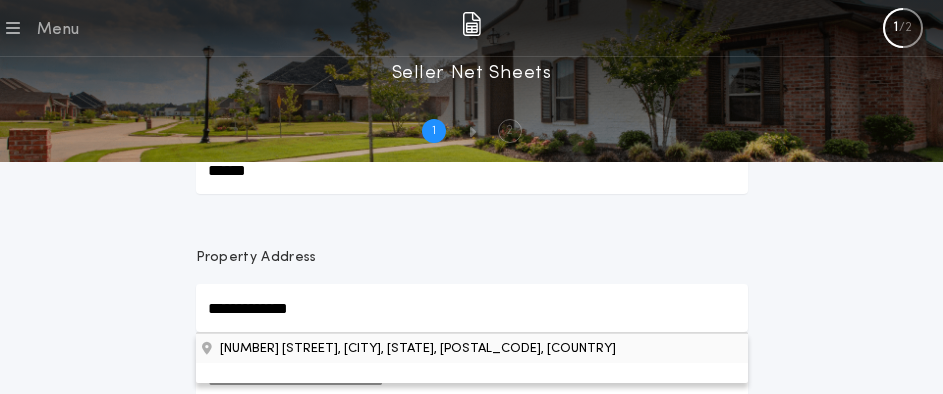 type on "**********" 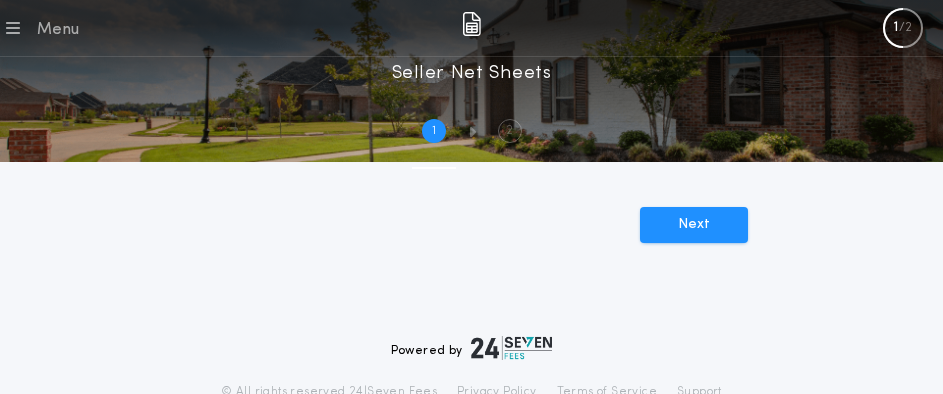 scroll, scrollTop: 800, scrollLeft: 0, axis: vertical 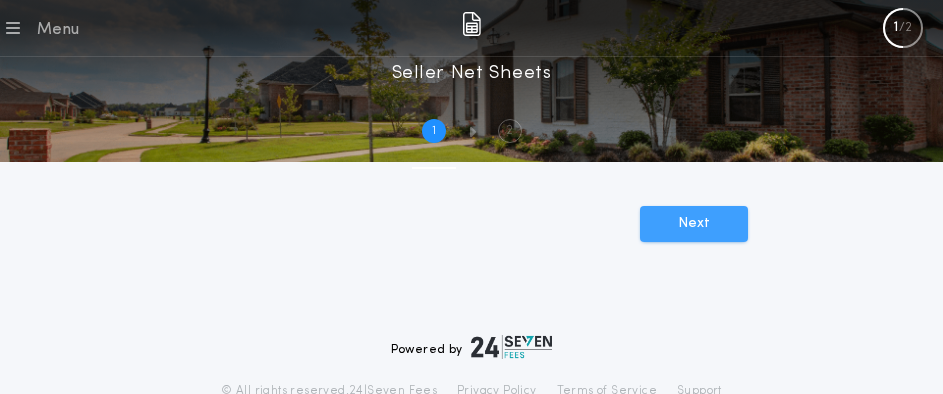 click on "Next" at bounding box center (694, 224) 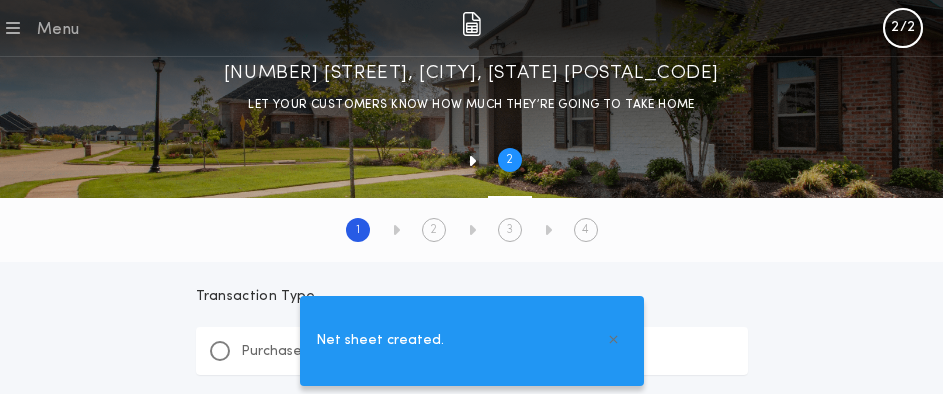 scroll, scrollTop: 0, scrollLeft: 0, axis: both 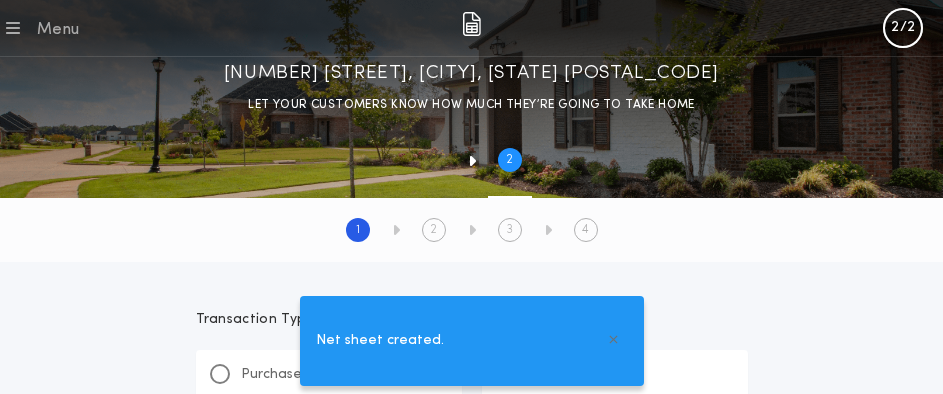click at bounding box center [613, 340] 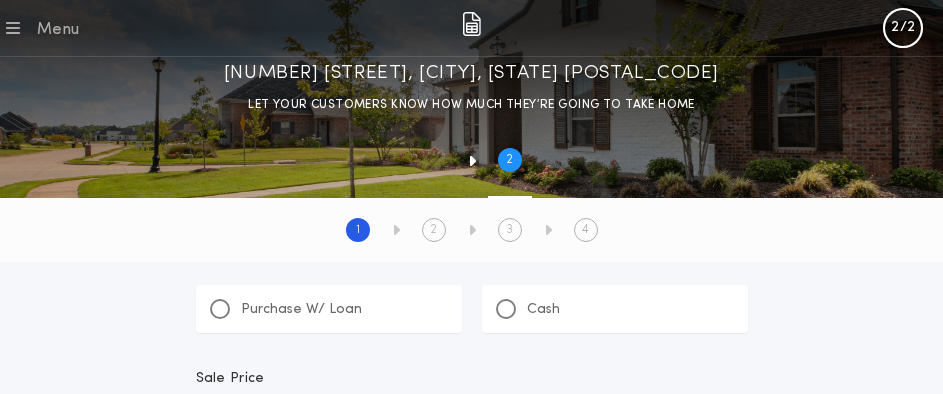 scroll, scrollTop: 100, scrollLeft: 0, axis: vertical 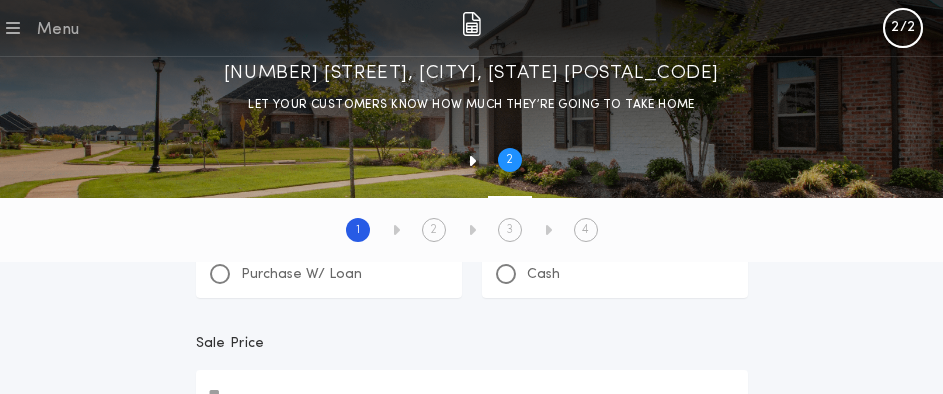 click on "Purchase W/ Loan" at bounding box center (329, 274) 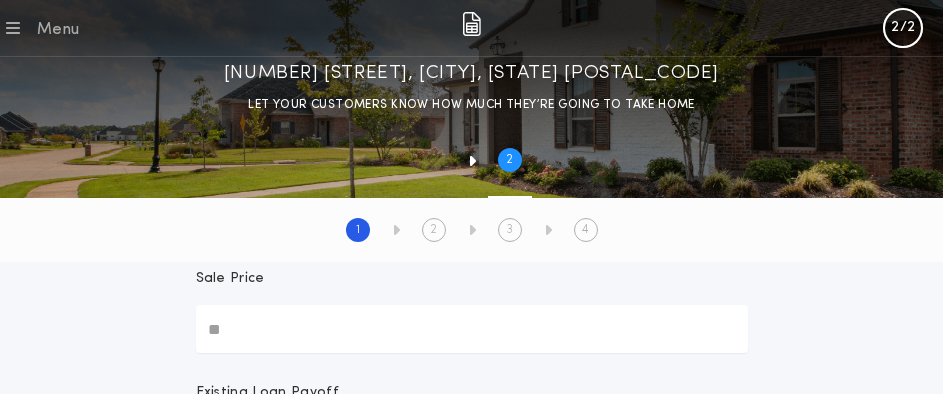 scroll, scrollTop: 200, scrollLeft: 0, axis: vertical 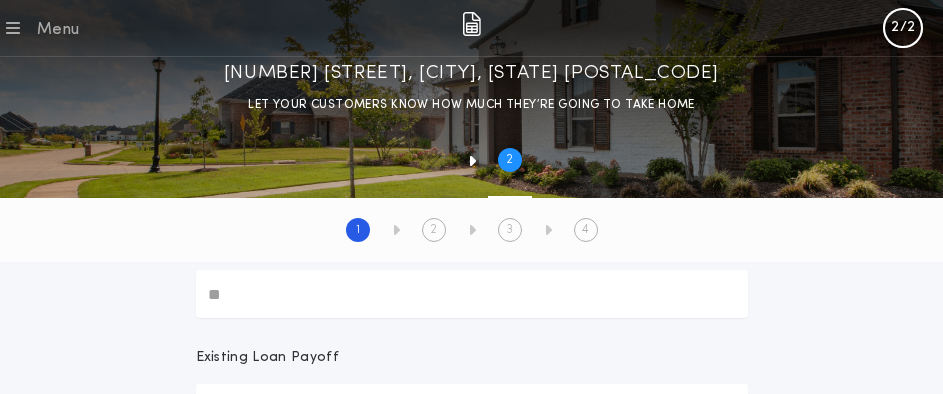 click on "Sale Price" at bounding box center [472, 294] 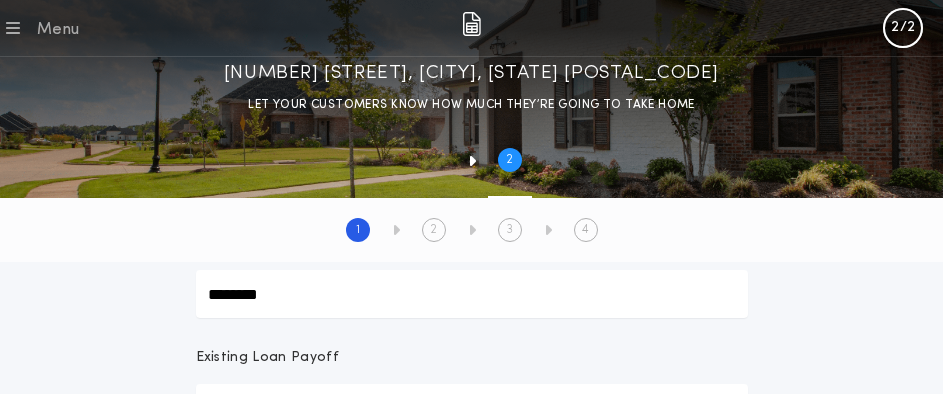 type on "********" 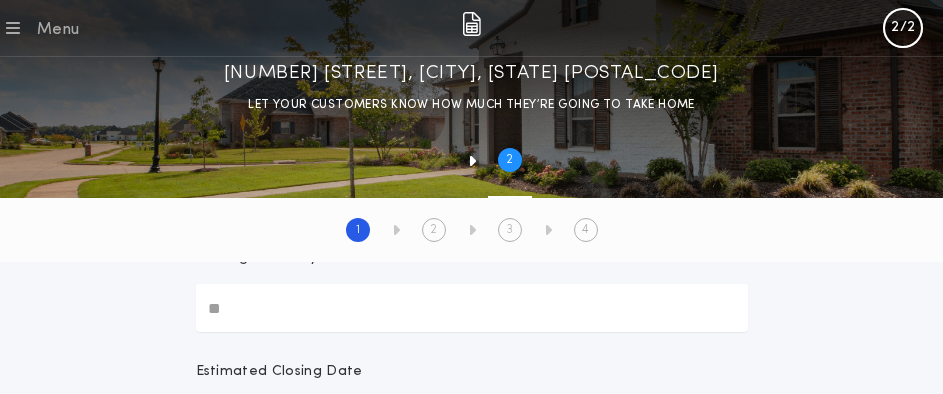 click on "**********" at bounding box center [472, 462] 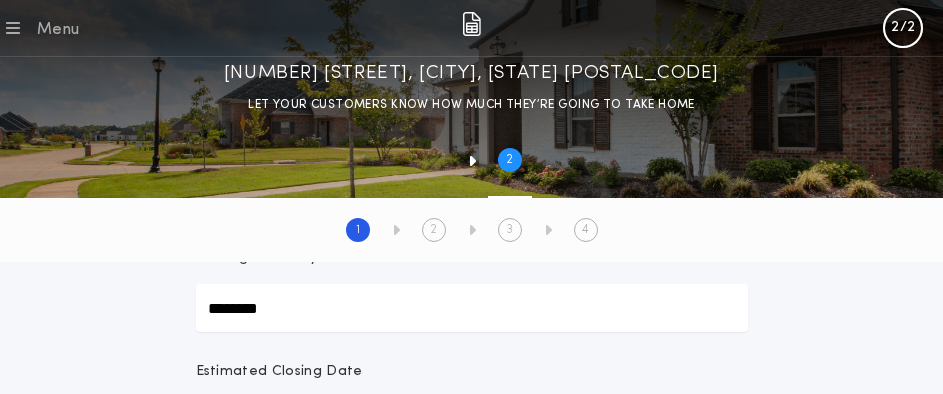 type on "********" 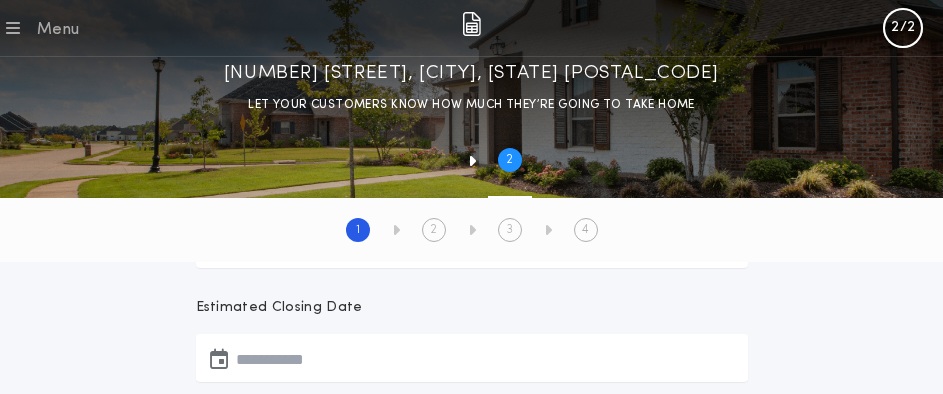 scroll, scrollTop: 400, scrollLeft: 0, axis: vertical 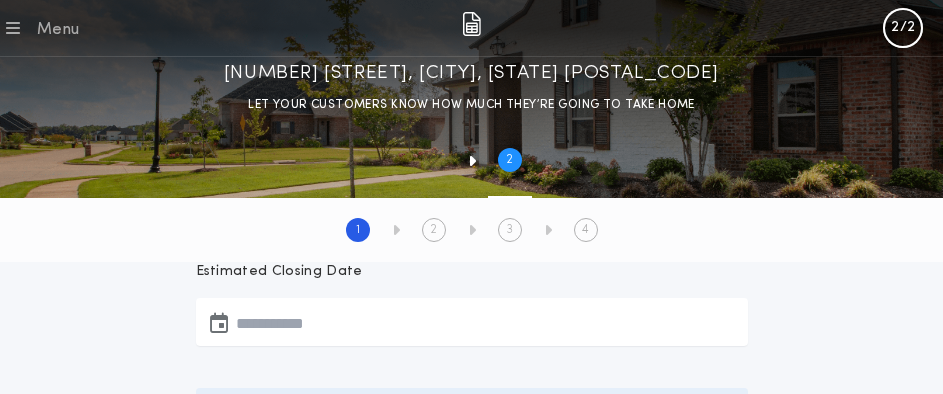 click at bounding box center (472, 322) 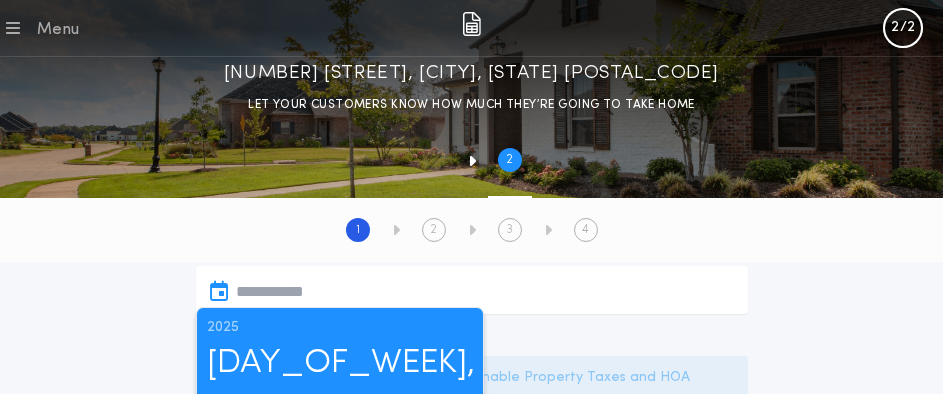 scroll, scrollTop: 400, scrollLeft: 0, axis: vertical 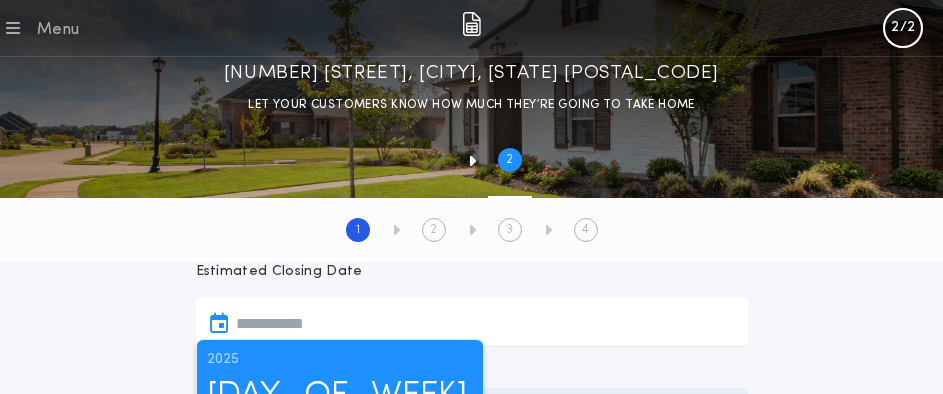 click at bounding box center [472, 322] 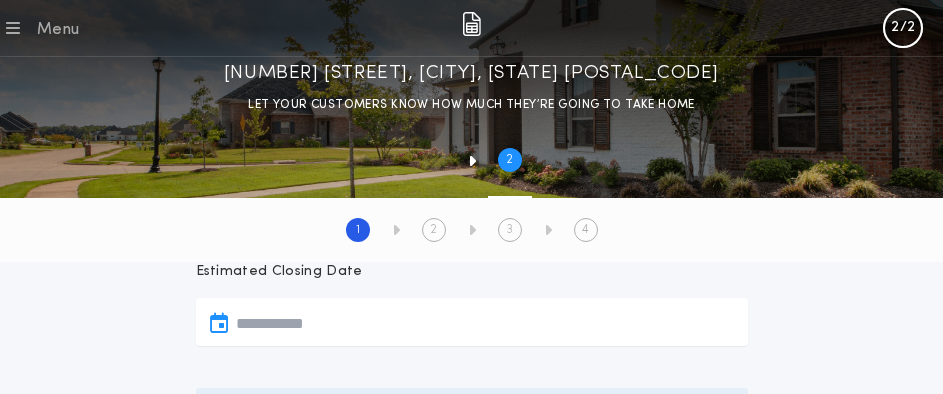 click at bounding box center (219, 322) 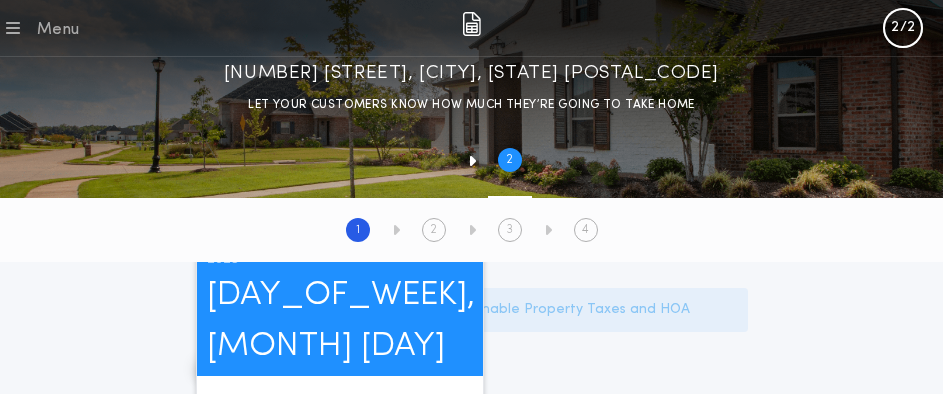 scroll, scrollTop: 600, scrollLeft: 0, axis: vertical 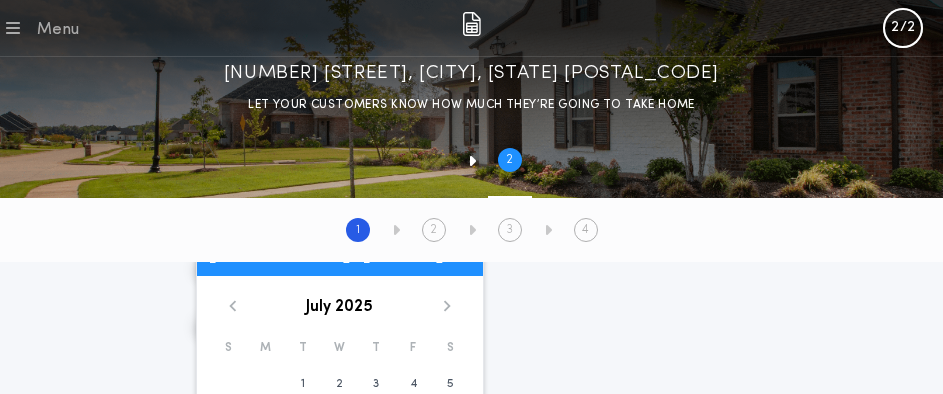 click on "11" at bounding box center (303, 384) 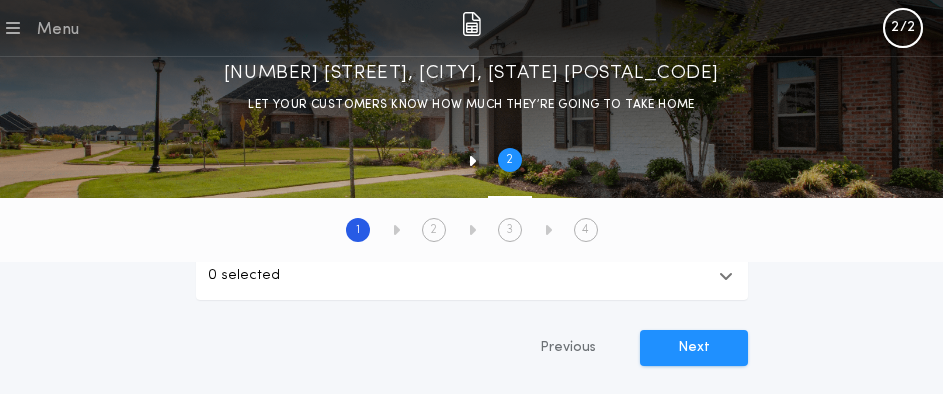 scroll, scrollTop: 800, scrollLeft: 0, axis: vertical 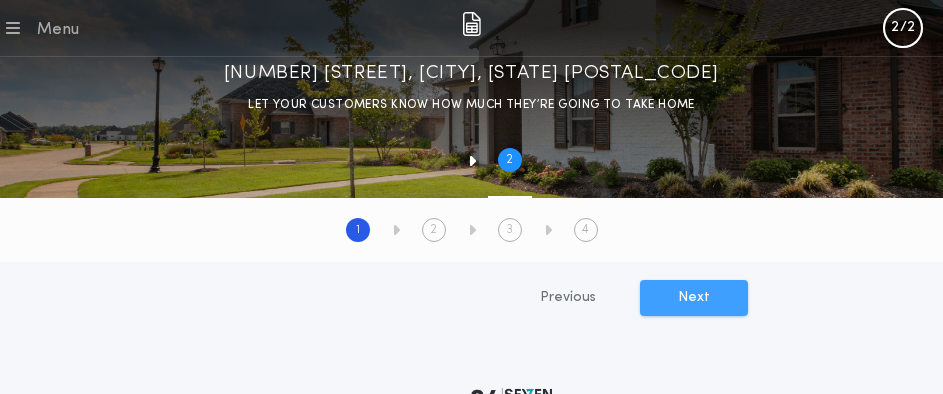 click on "Next" at bounding box center (694, 298) 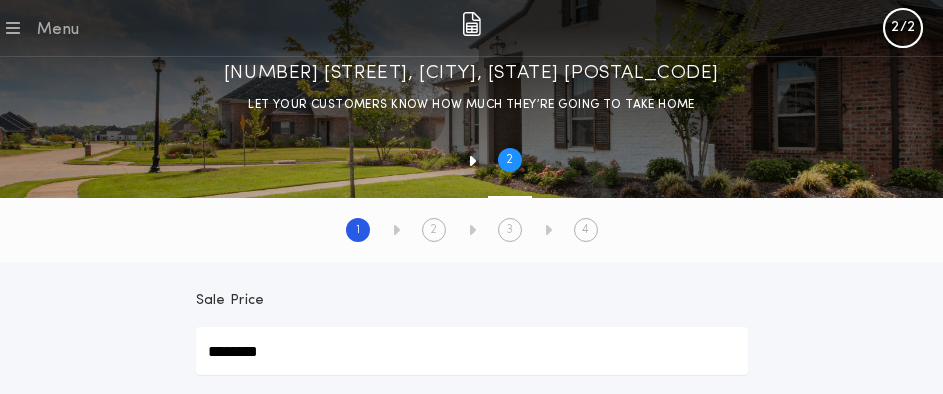 scroll, scrollTop: 0, scrollLeft: 0, axis: both 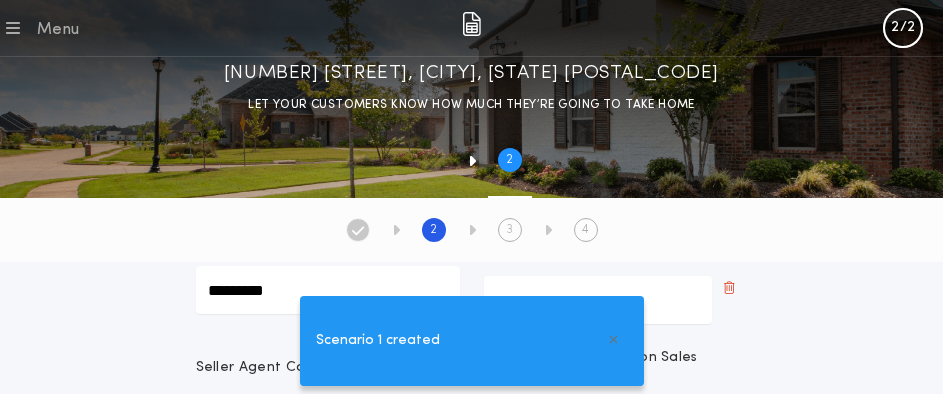 click at bounding box center [613, 341] 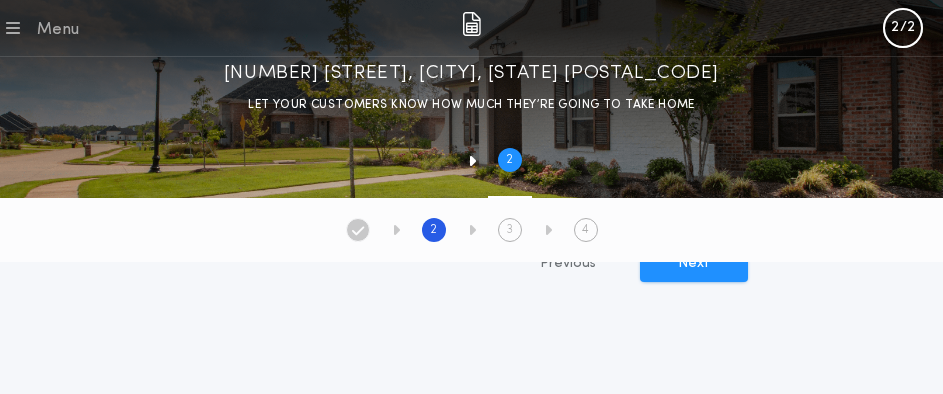 scroll, scrollTop: 1000, scrollLeft: 0, axis: vertical 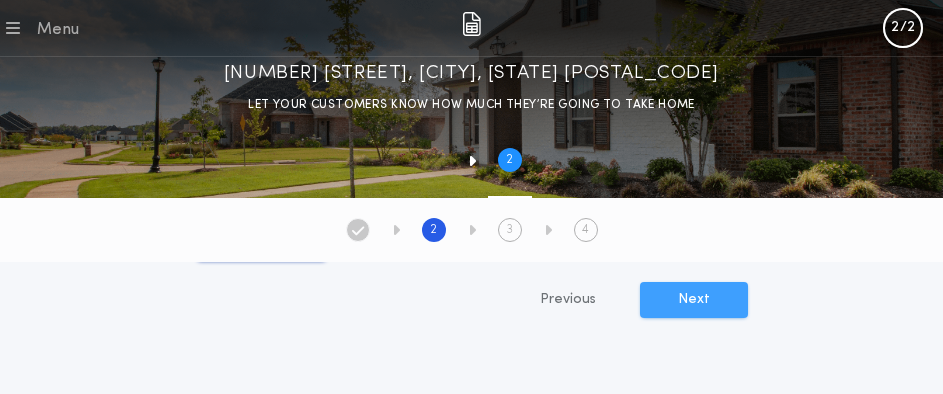 click on "Next" at bounding box center (694, 300) 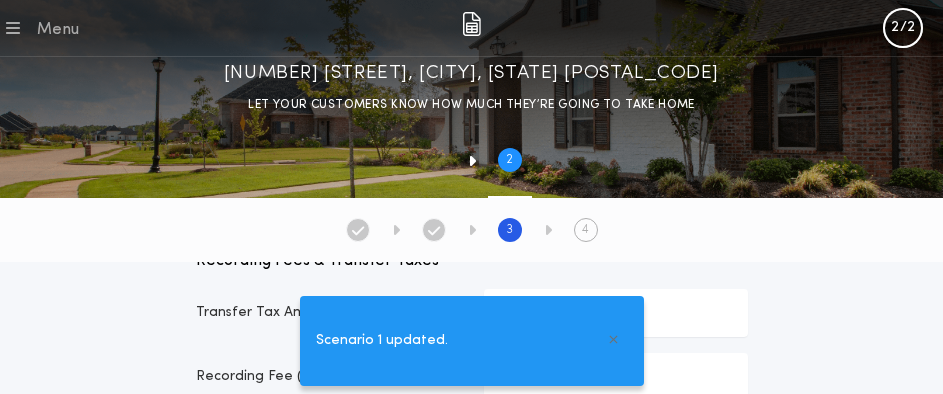 scroll, scrollTop: 100, scrollLeft: 0, axis: vertical 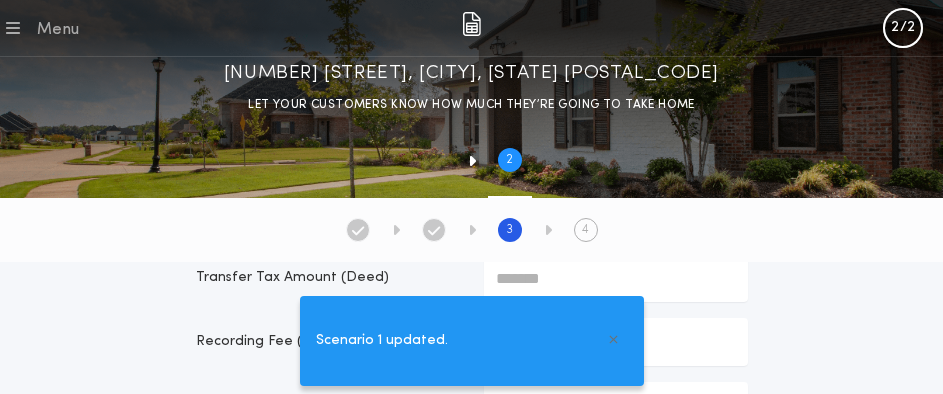 click at bounding box center (613, 340) 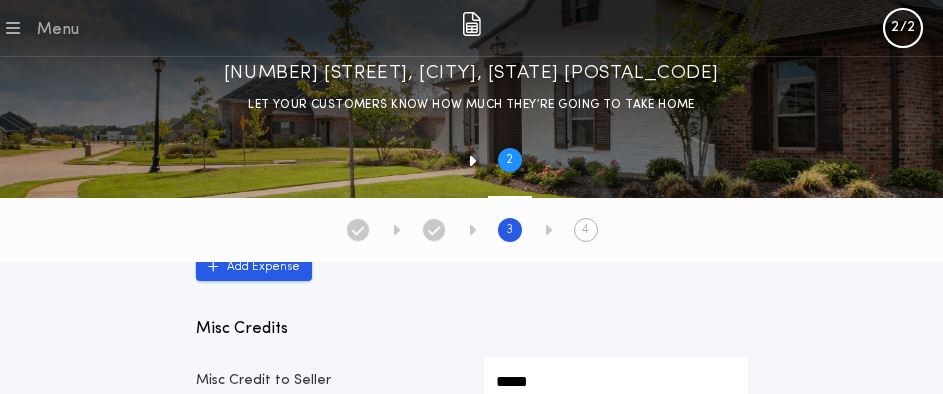 scroll, scrollTop: 1400, scrollLeft: 0, axis: vertical 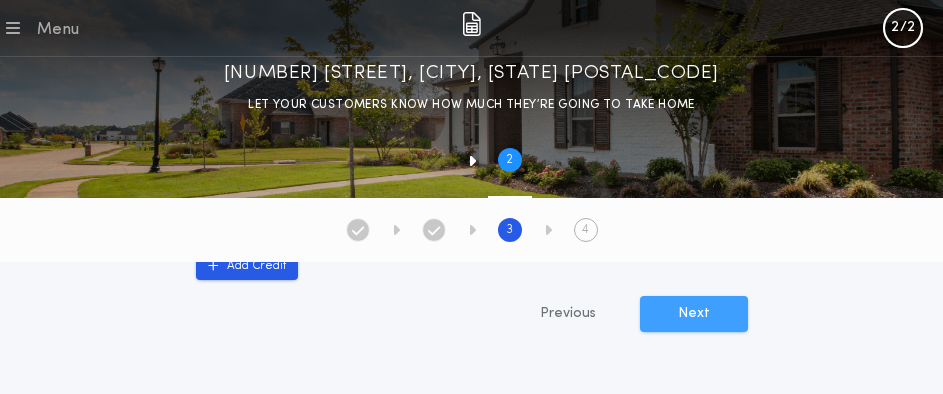 click on "Next" at bounding box center [694, 314] 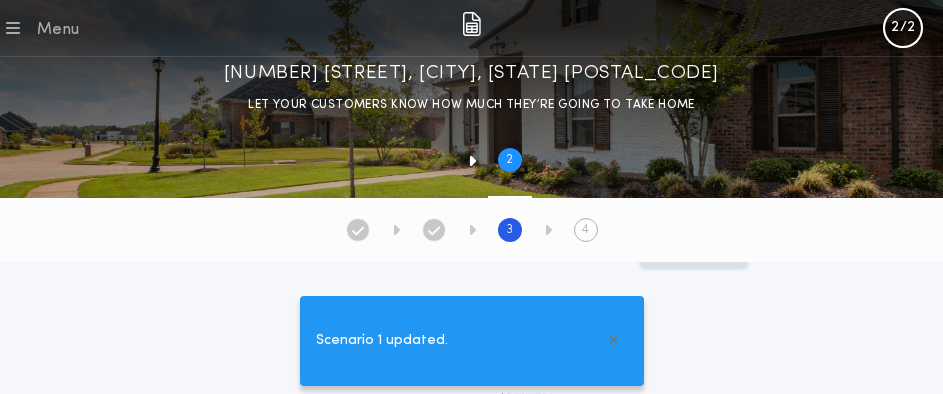 scroll, scrollTop: 1500, scrollLeft: 0, axis: vertical 